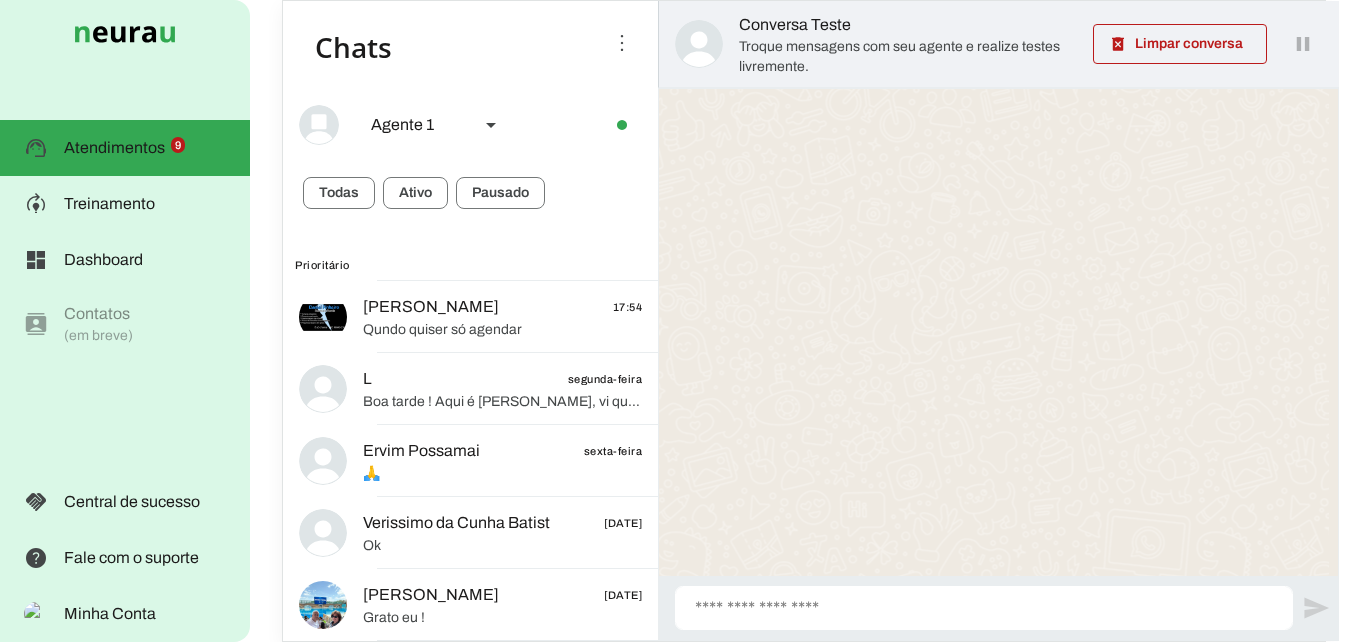 scroll, scrollTop: 0, scrollLeft: 0, axis: both 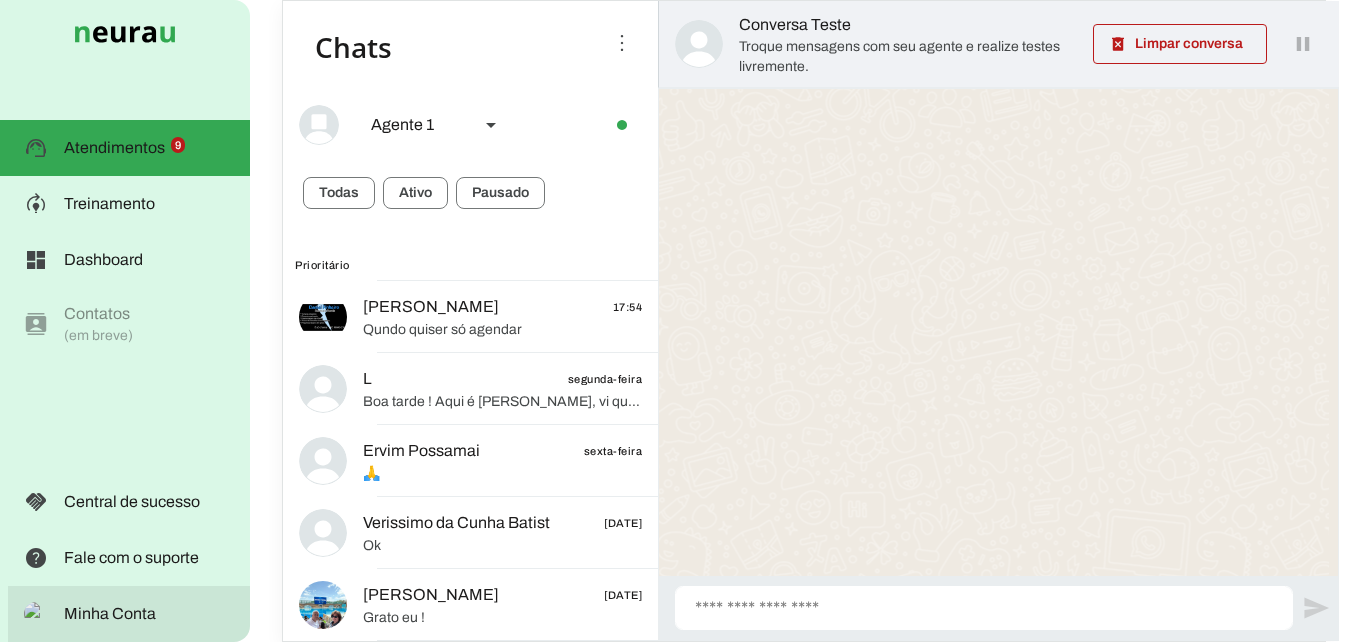 drag, startPoint x: 780, startPoint y: 268, endPoint x: 105, endPoint y: 616, distance: 759.42676 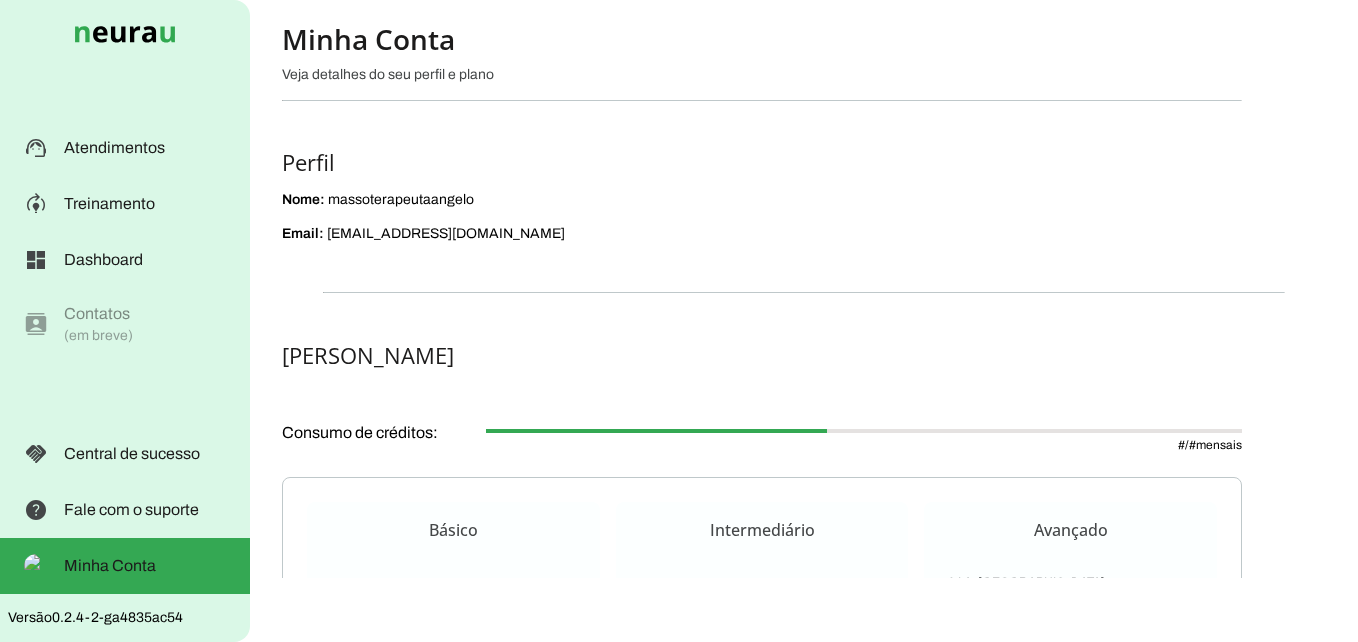 scroll, scrollTop: 0, scrollLeft: 0, axis: both 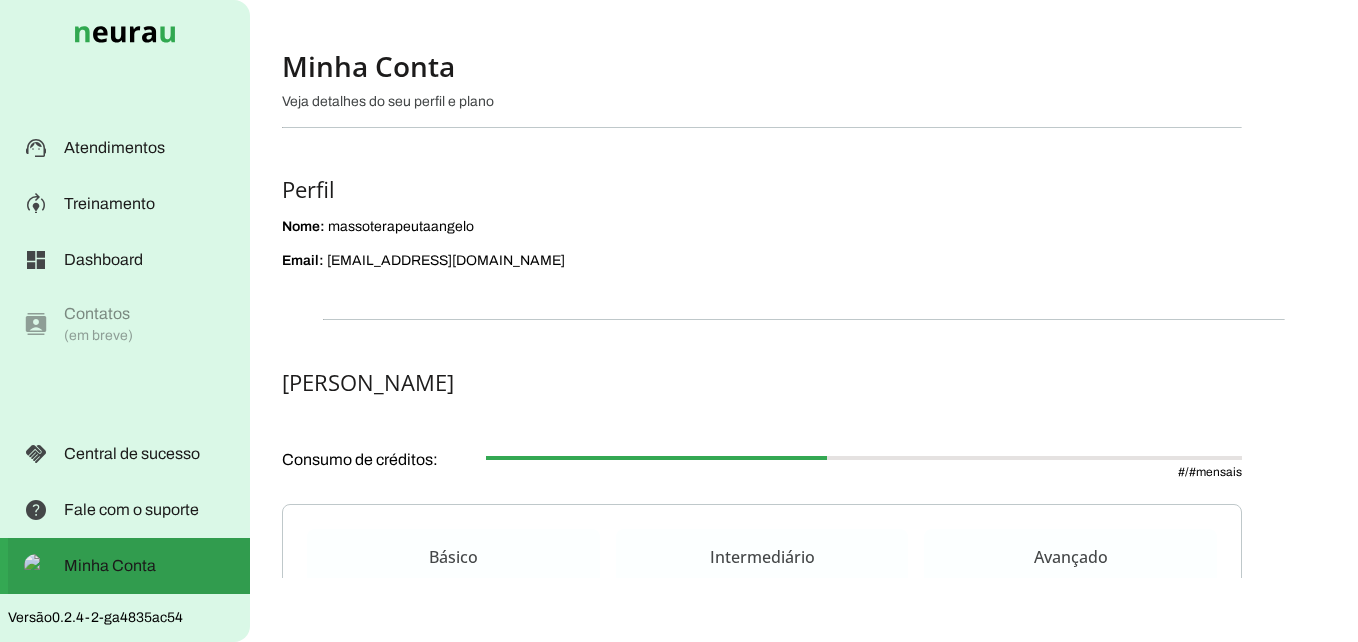 click on "Minha Conta" at bounding box center [0, 0] 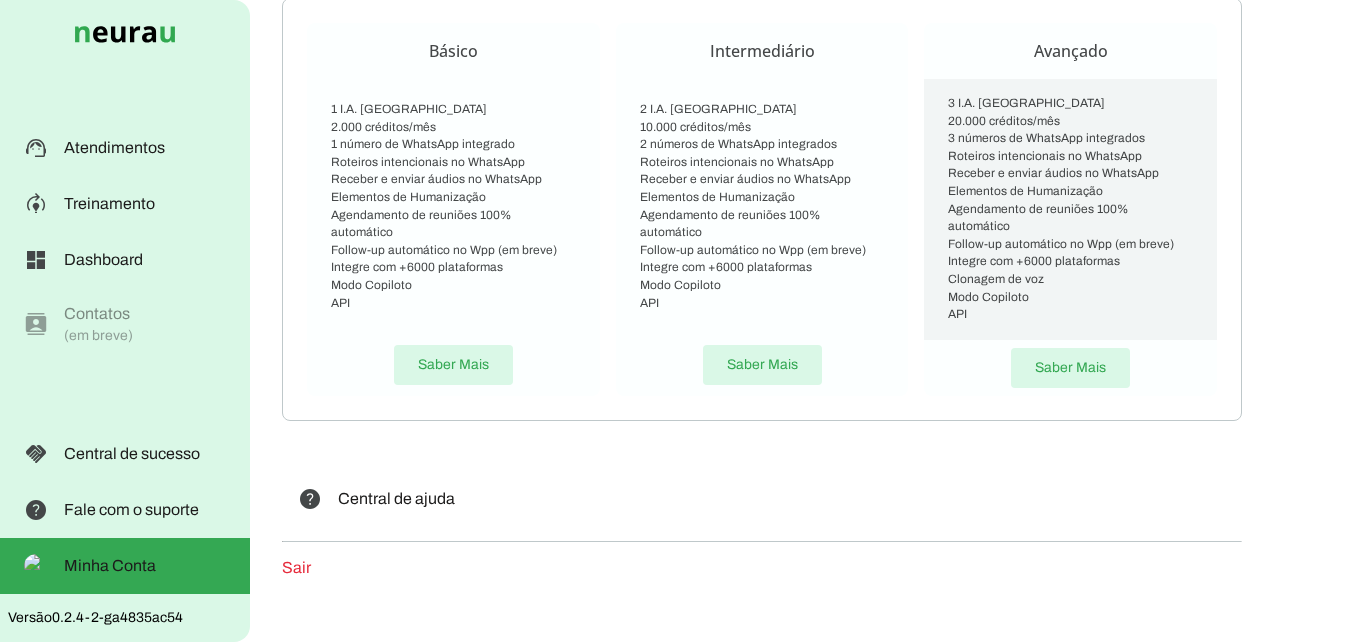 scroll, scrollTop: 464, scrollLeft: 0, axis: vertical 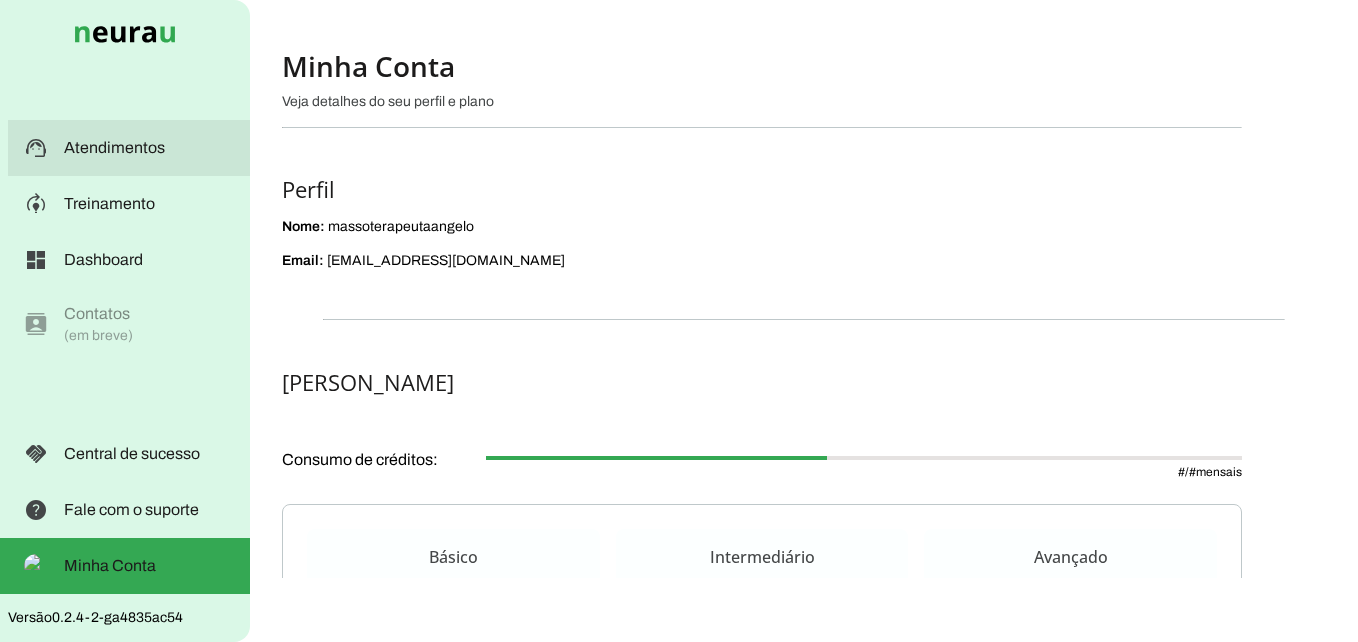 click on "Atendimentos" at bounding box center [0, 0] 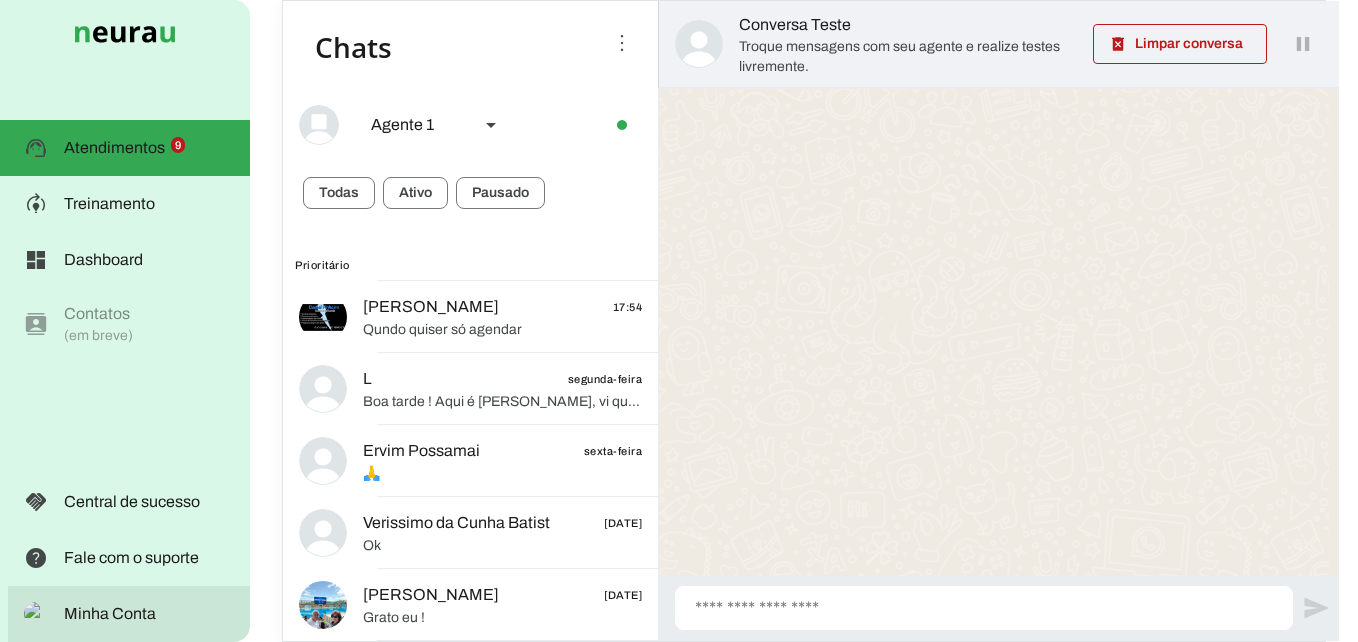 click on "Minha Conta" at bounding box center [0, 0] 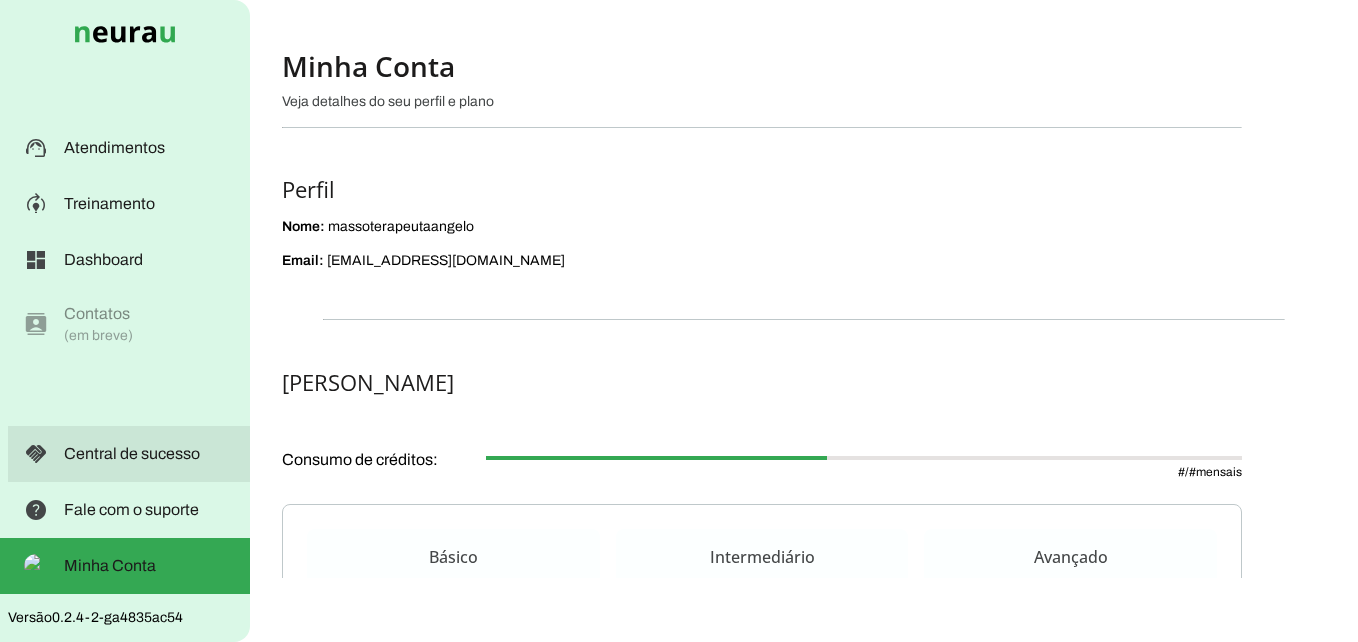 click on "Central de sucesso" at bounding box center (0, 0) 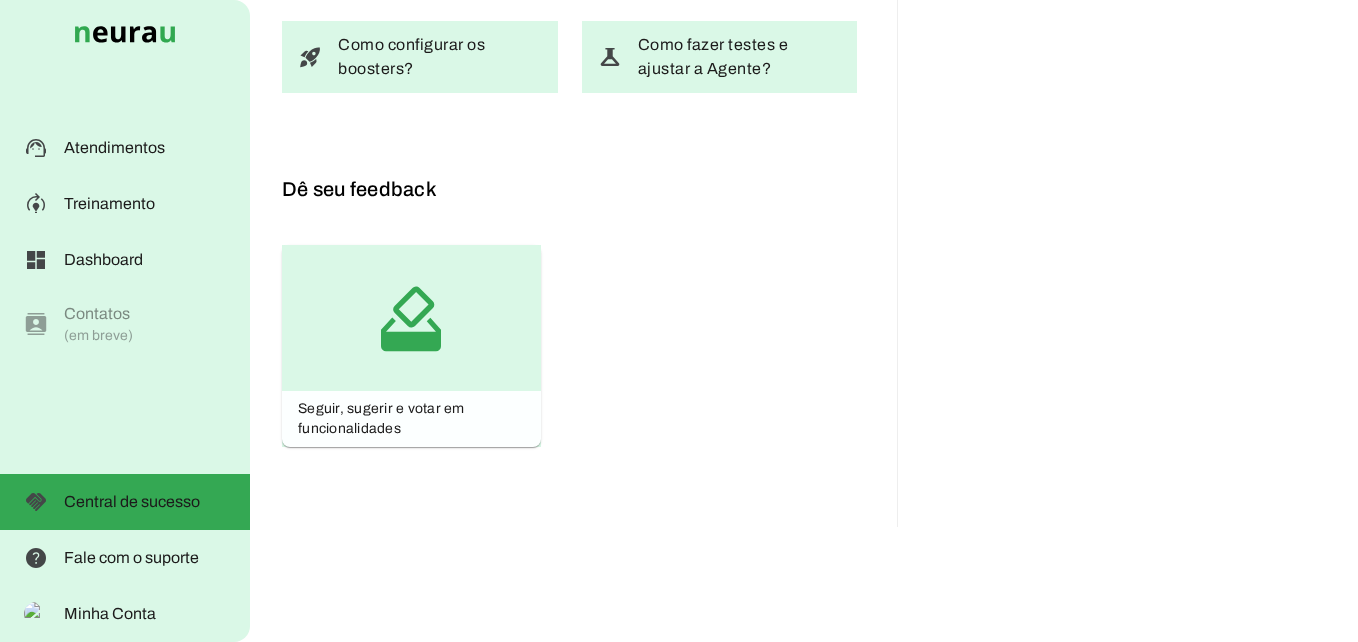 scroll, scrollTop: 300, scrollLeft: 0, axis: vertical 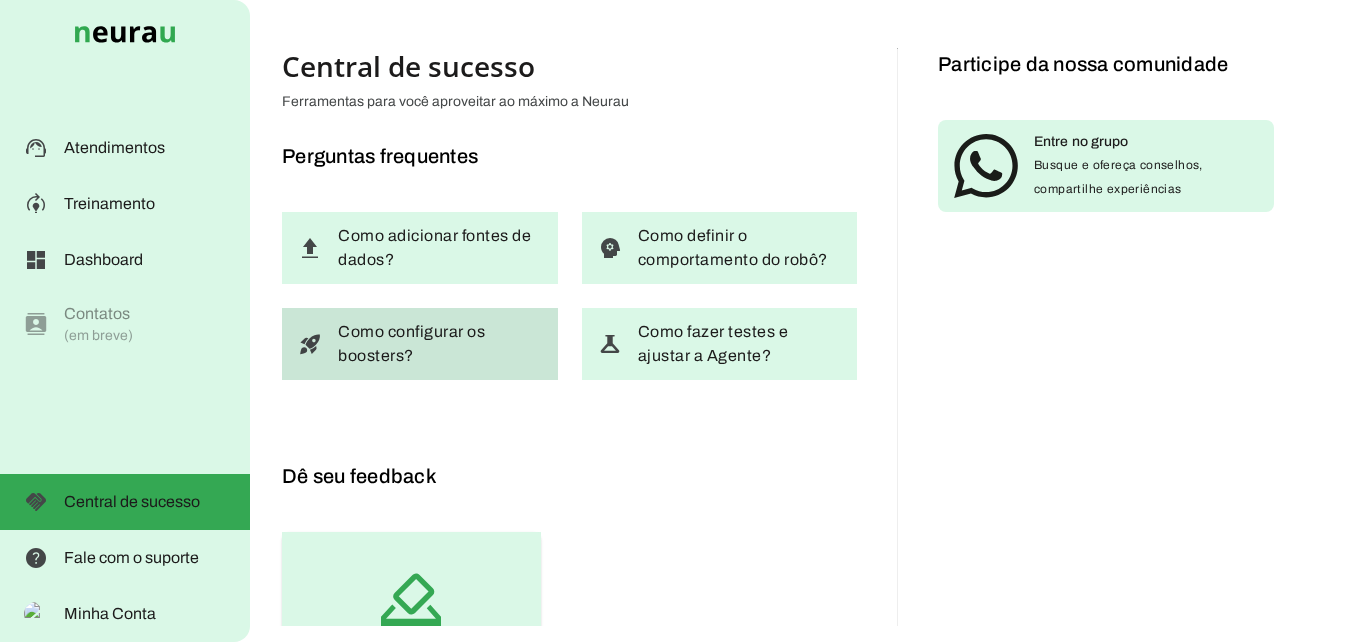 click on "Como configurar os boosters?" at bounding box center (0, 0) 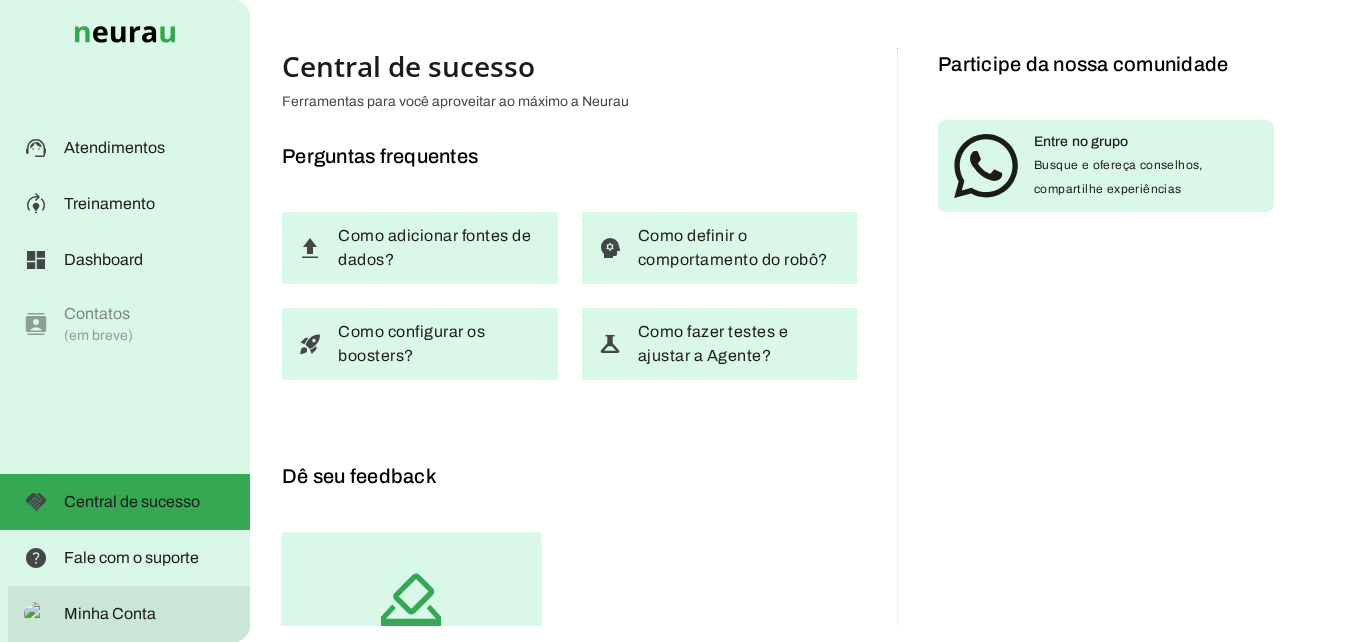 click on "Minha Conta" at bounding box center (0, 0) 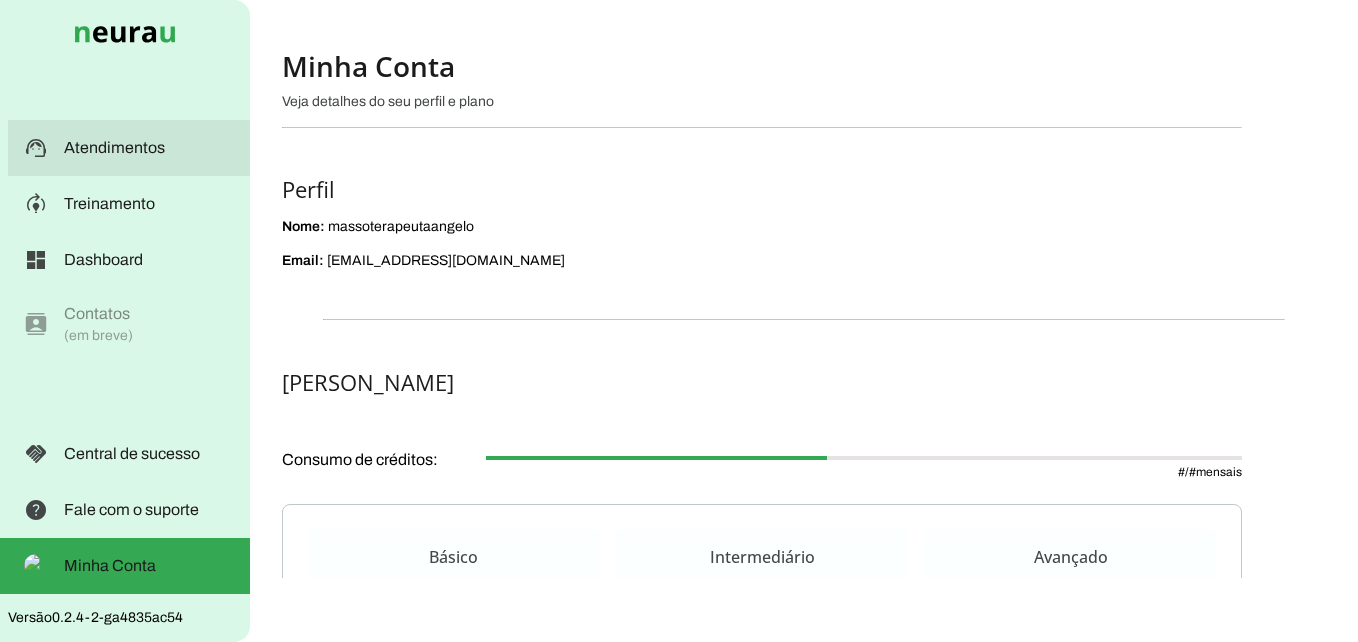 click on "Atendimentos" at bounding box center (0, 0) 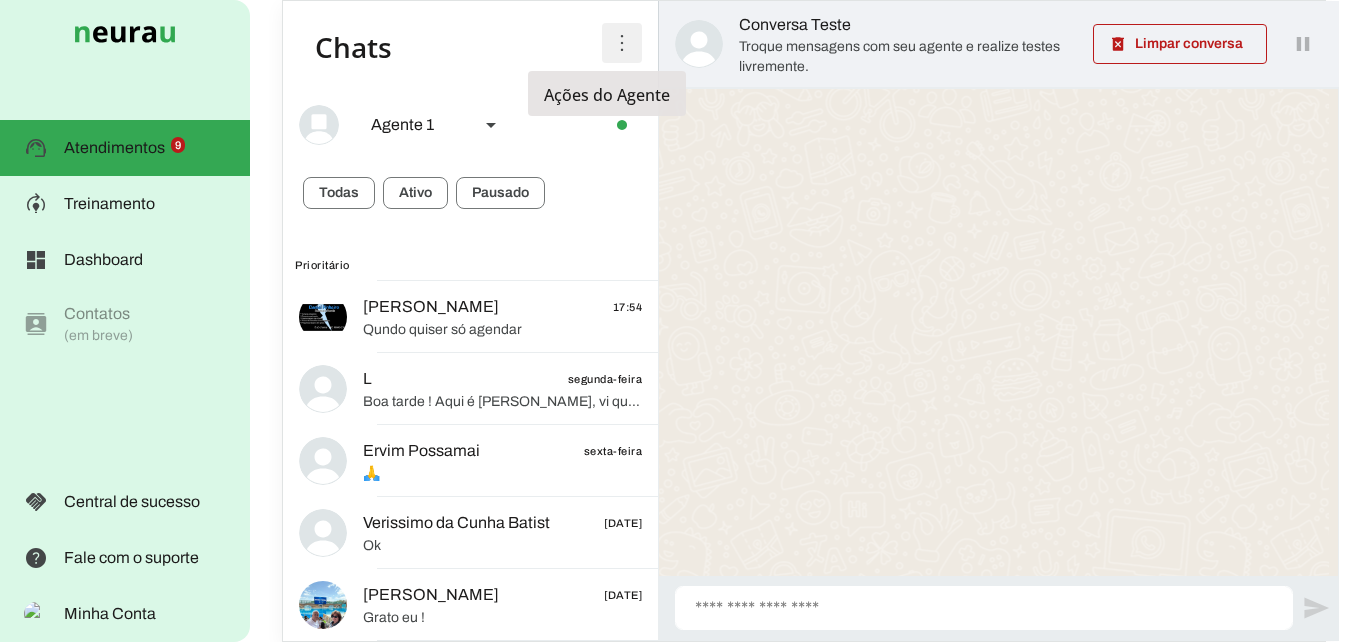 click at bounding box center (622, 43) 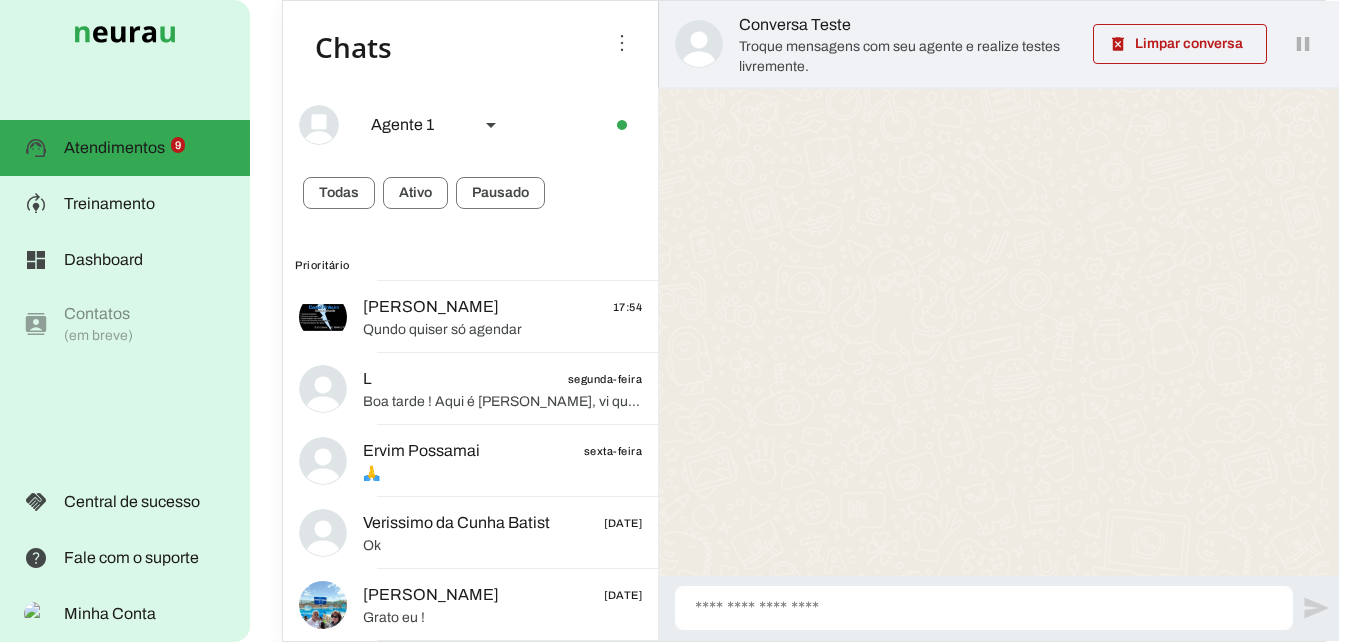 click on "**********" at bounding box center (998, 364) 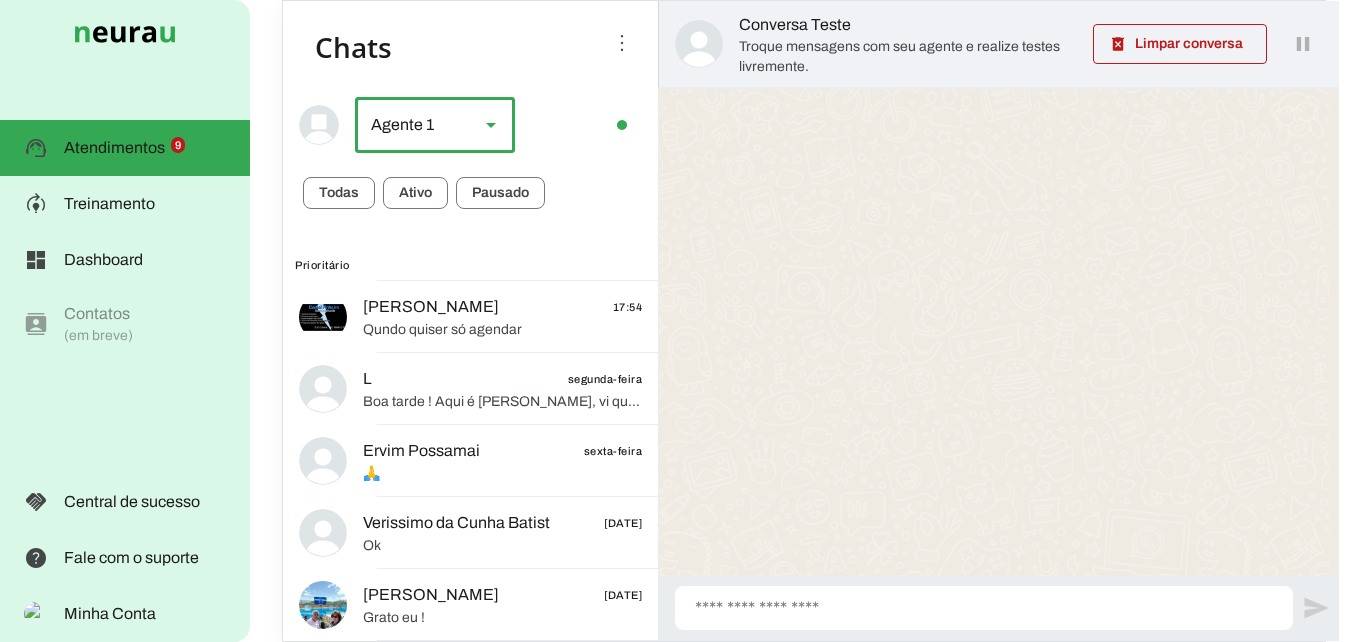 click 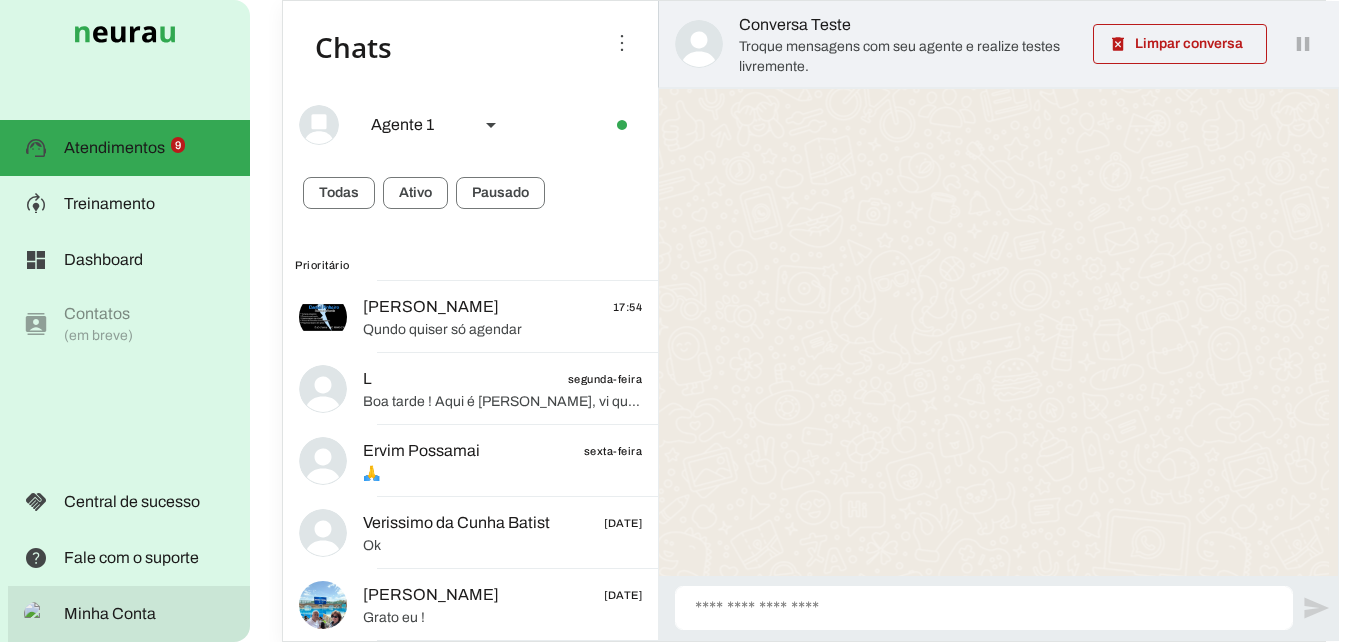 drag, startPoint x: 797, startPoint y: 244, endPoint x: 103, endPoint y: 616, distance: 787.4135 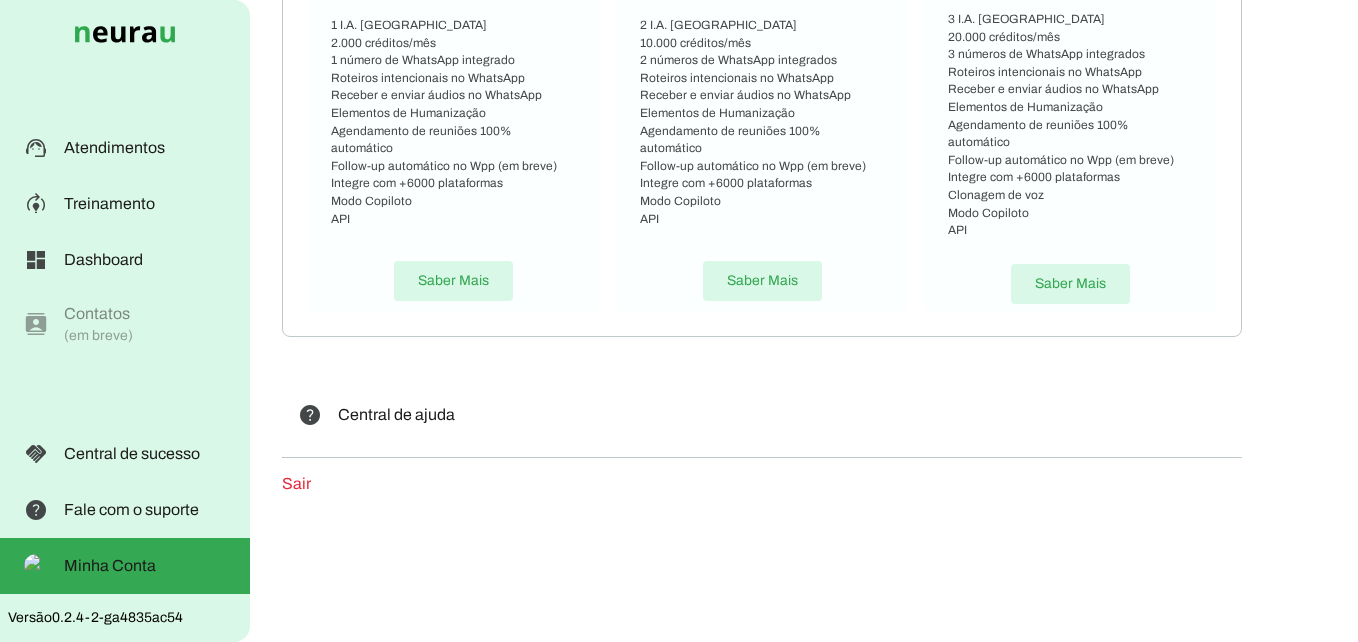 scroll, scrollTop: 602, scrollLeft: 0, axis: vertical 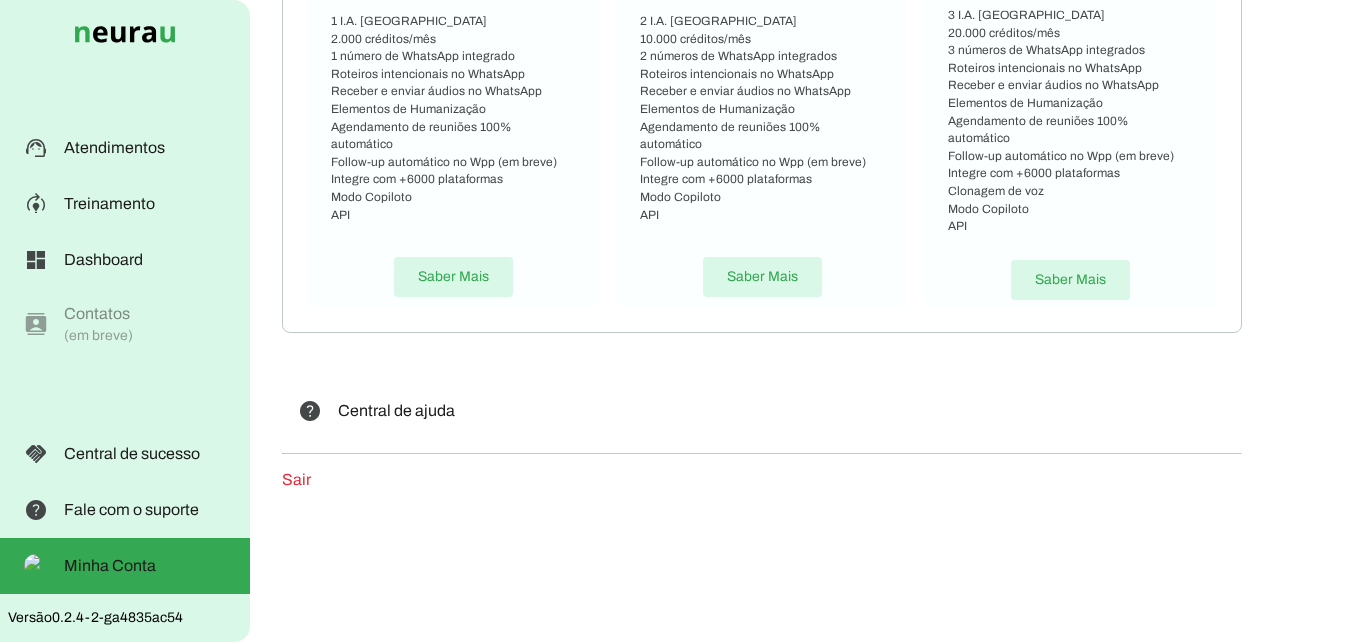 click on "Sair" at bounding box center [296, 479] 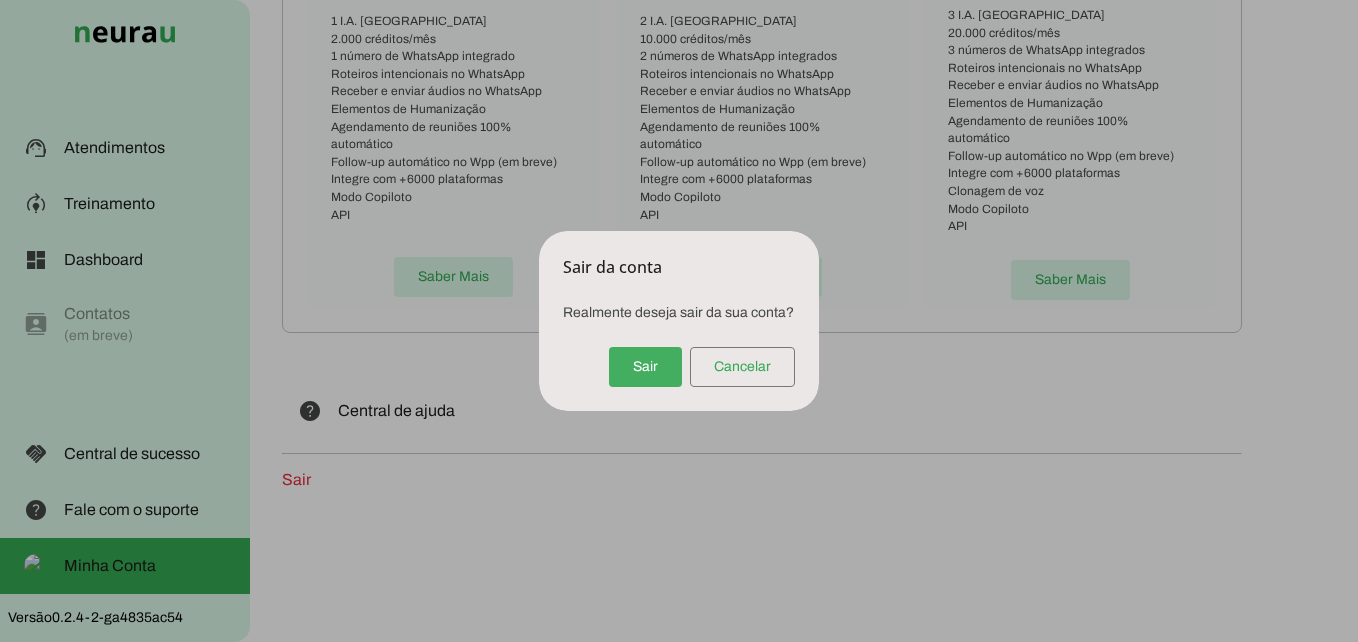 click at bounding box center (645, 367) 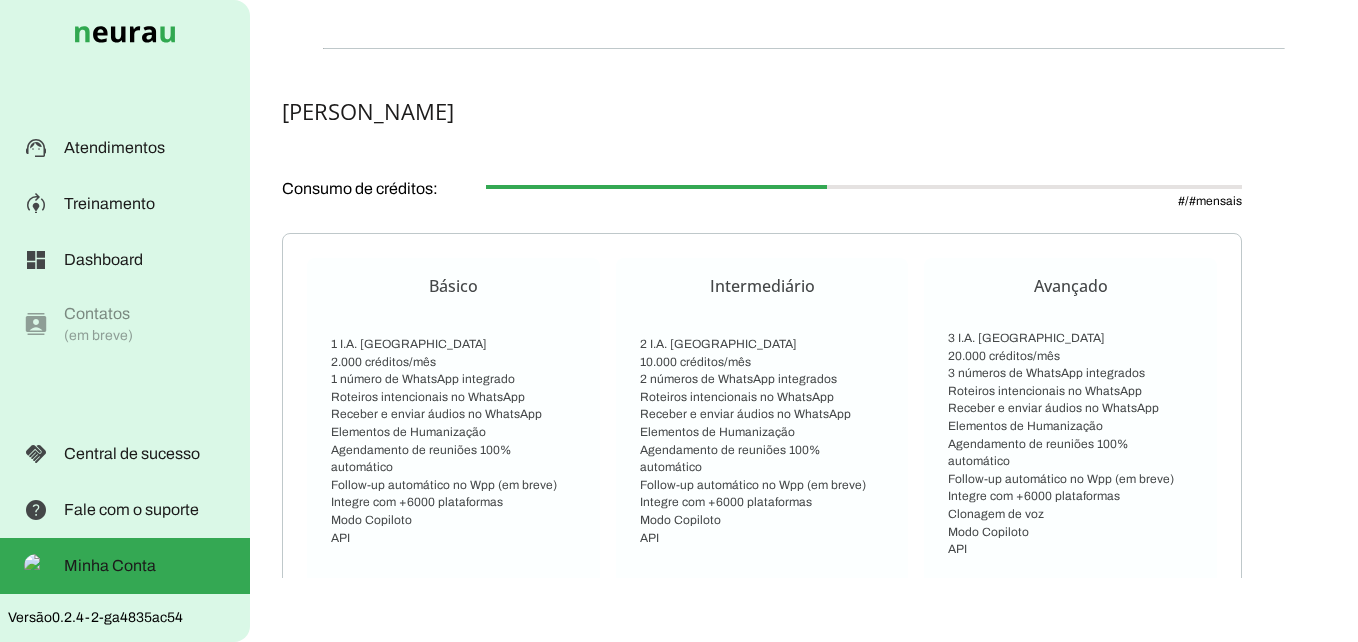 scroll, scrollTop: 0, scrollLeft: 0, axis: both 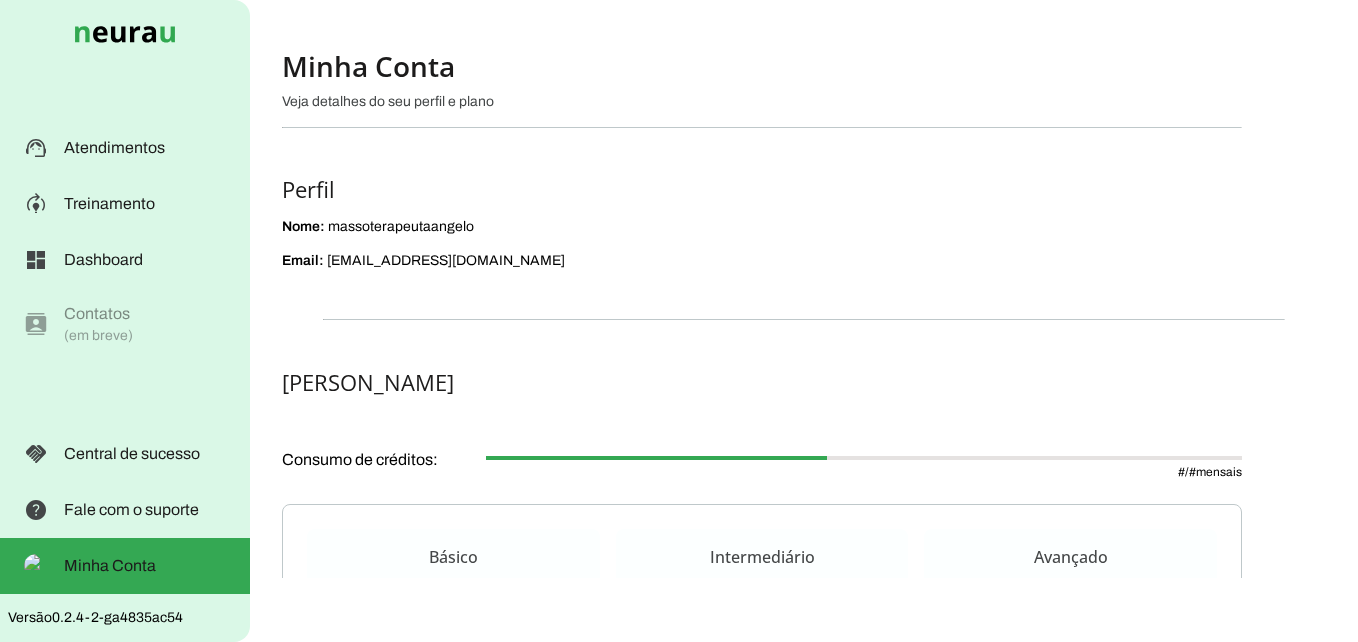 click 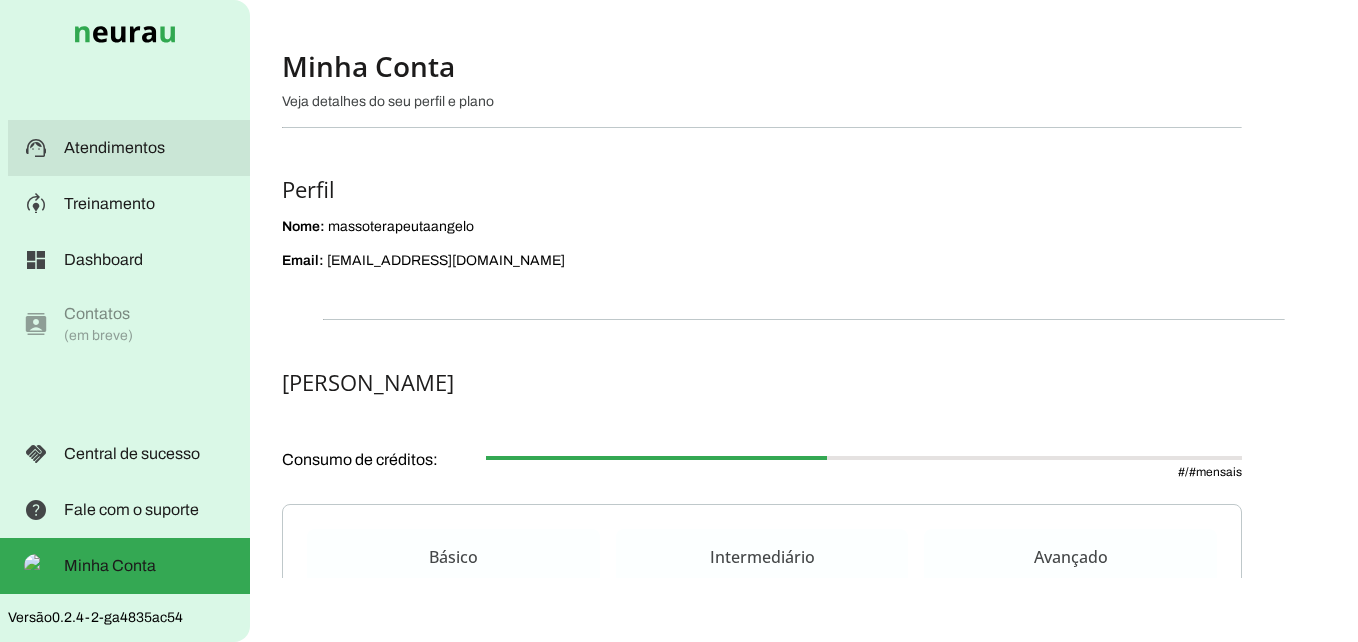 click on "Atendimentos" at bounding box center [0, 0] 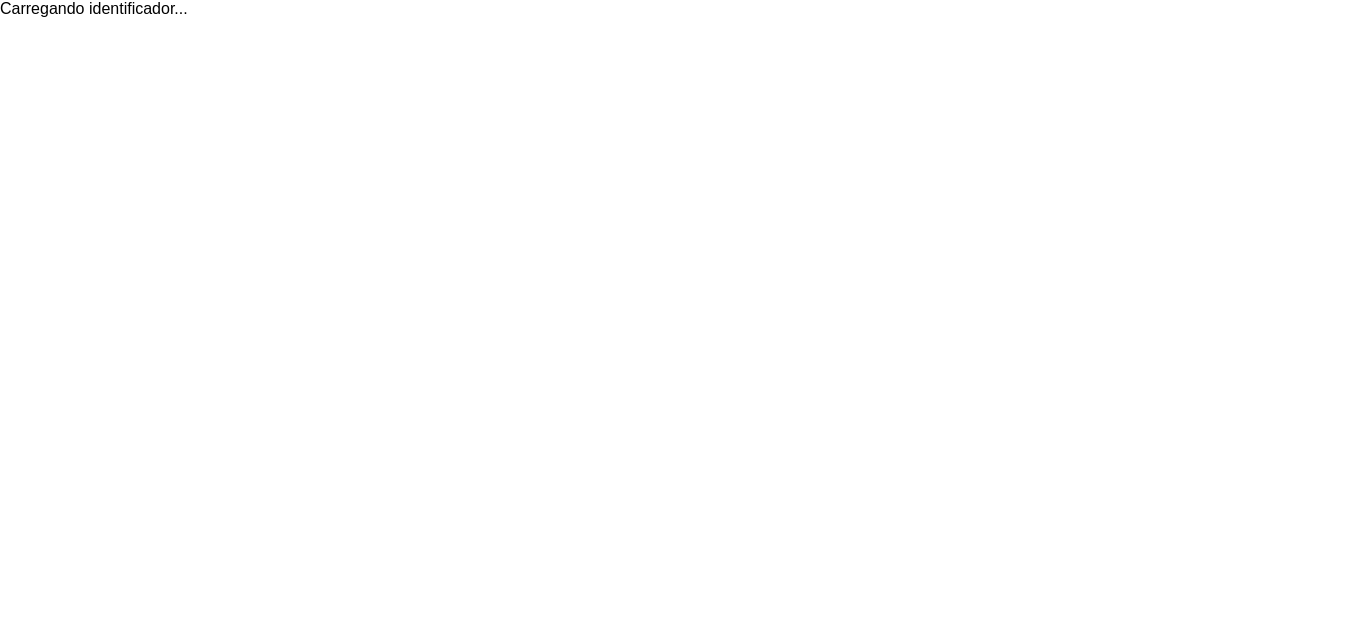 drag, startPoint x: 463, startPoint y: 329, endPoint x: 518, endPoint y: 95, distance: 240.37679 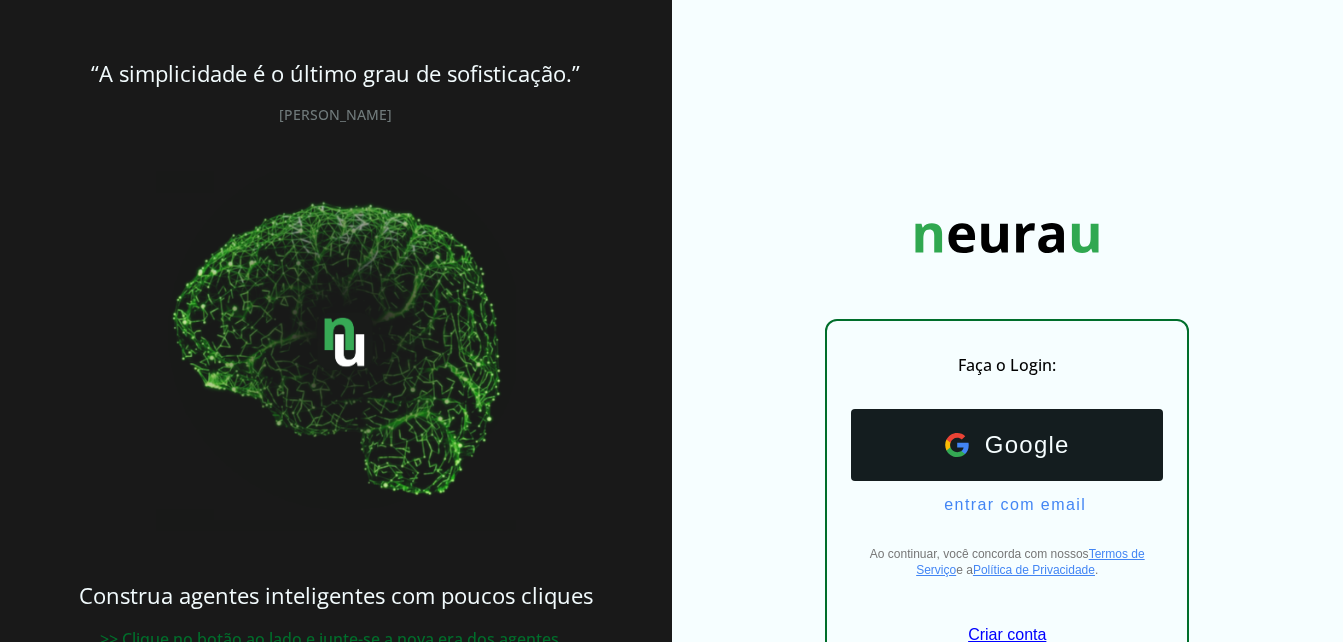 scroll, scrollTop: 0, scrollLeft: 0, axis: both 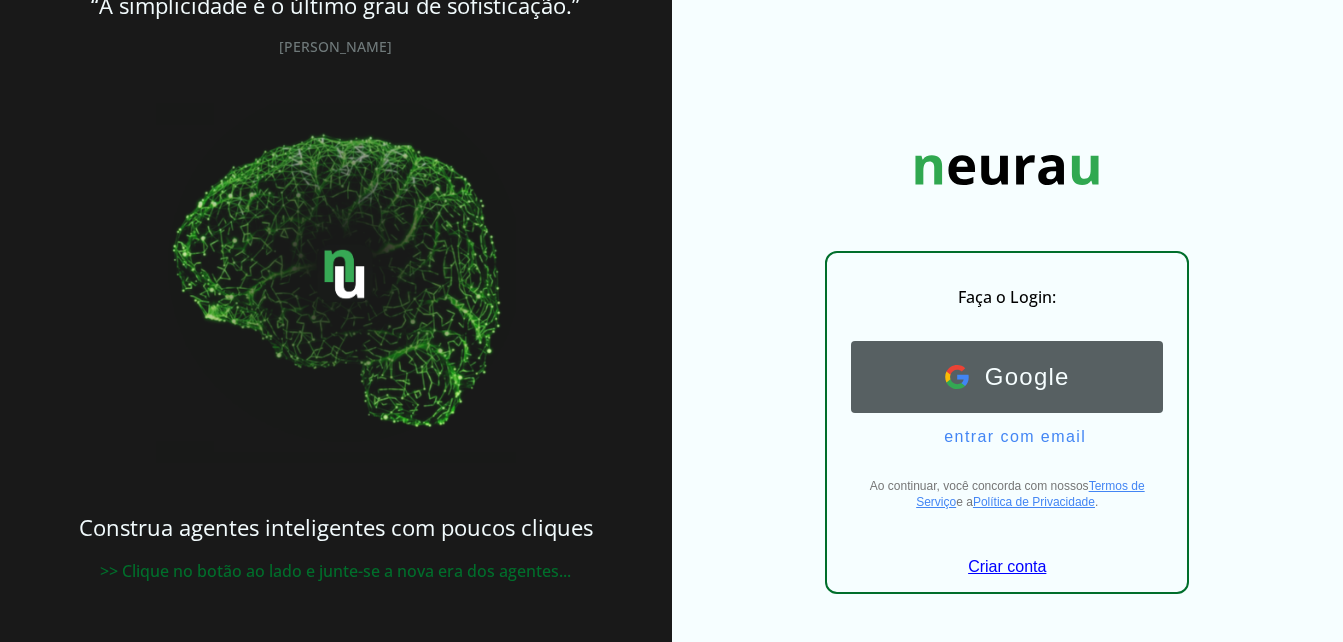 click on "Google" at bounding box center (1019, 377) 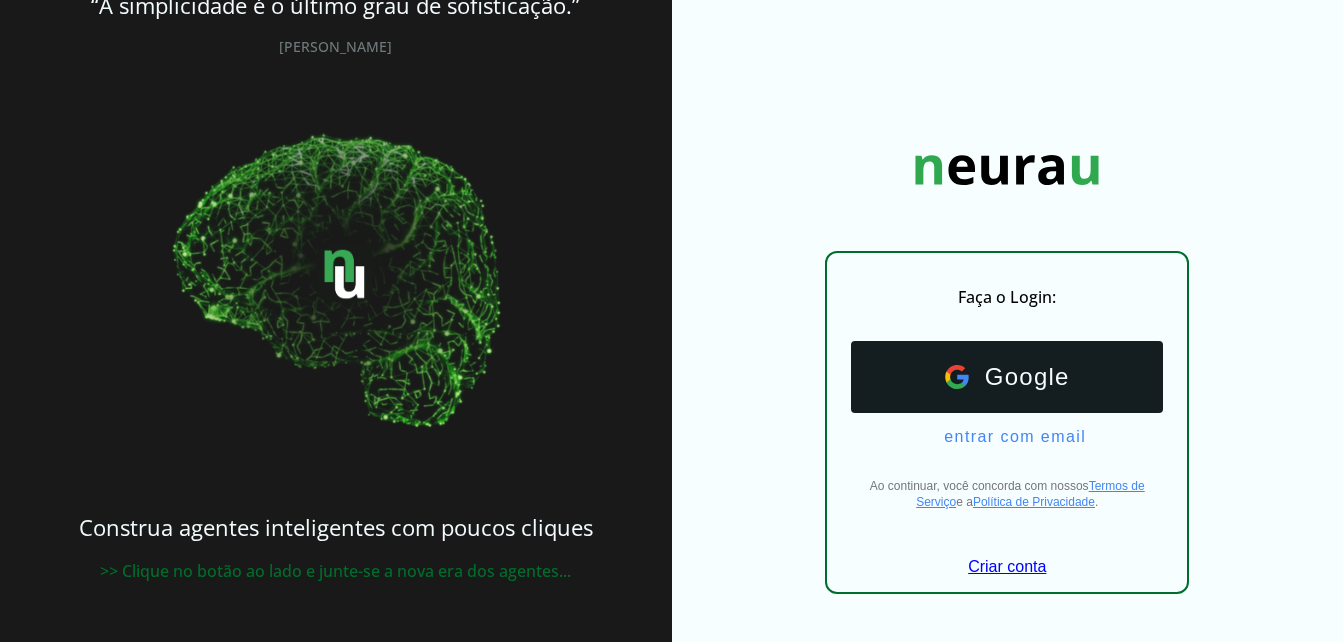 click at bounding box center [1007, 413] 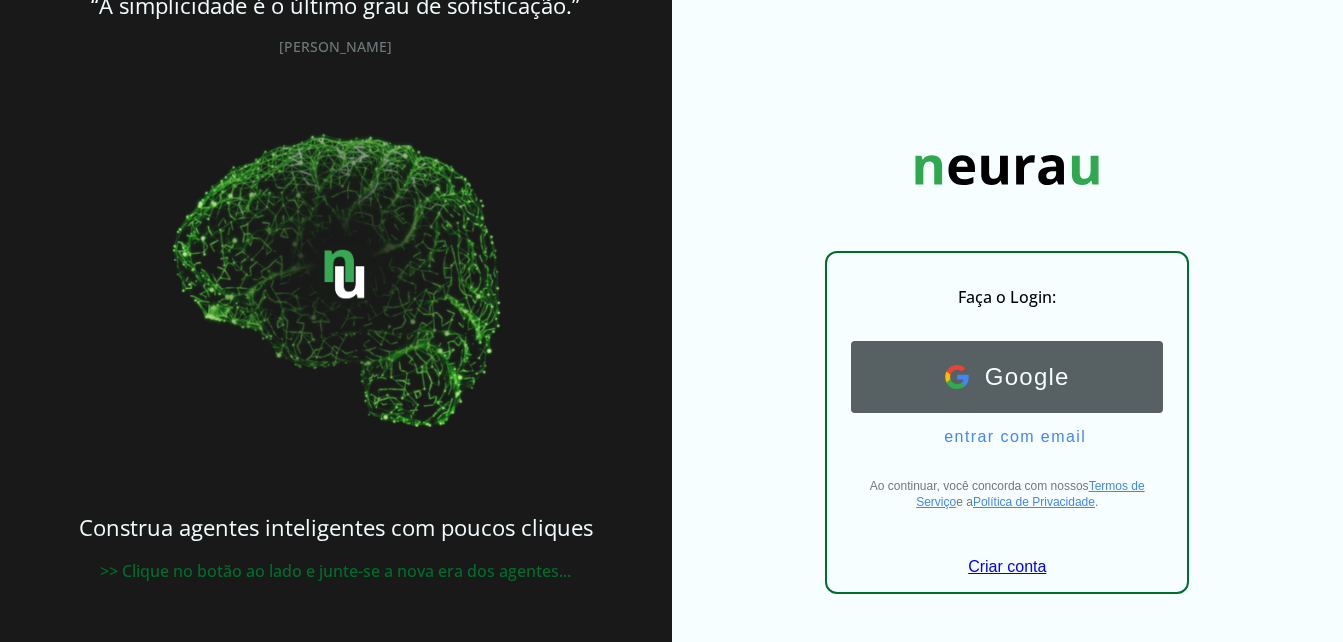click on "Google" at bounding box center [1019, 377] 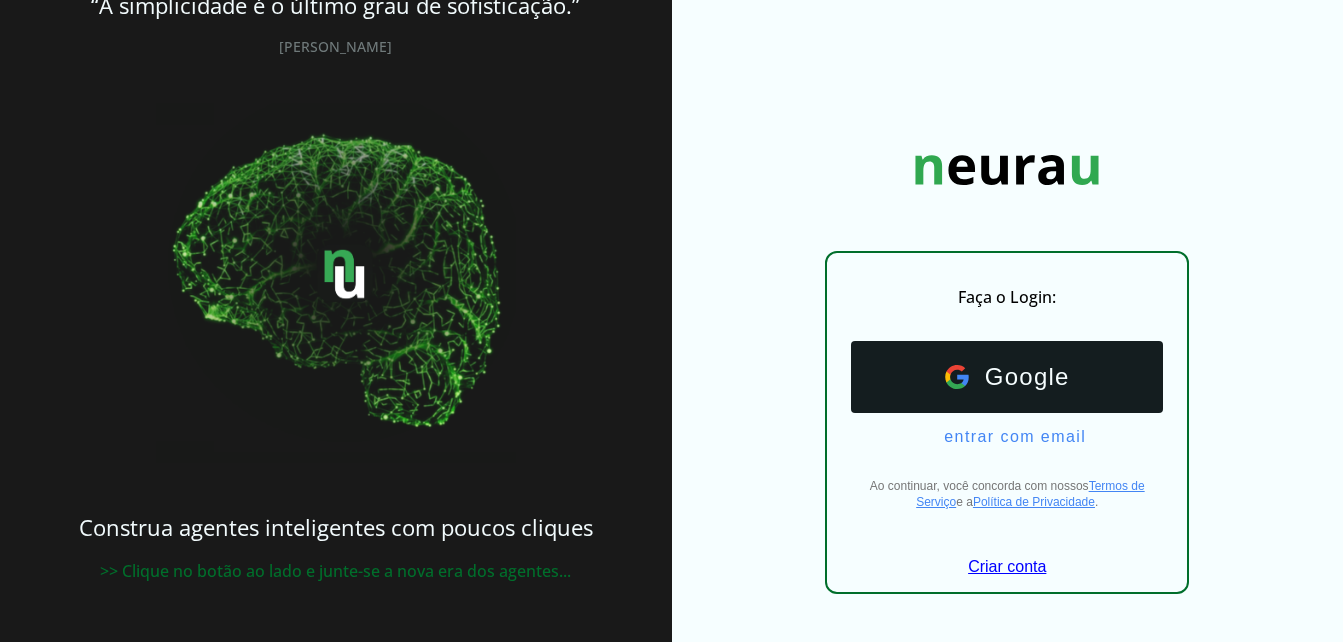 click at bounding box center (1007, 413) 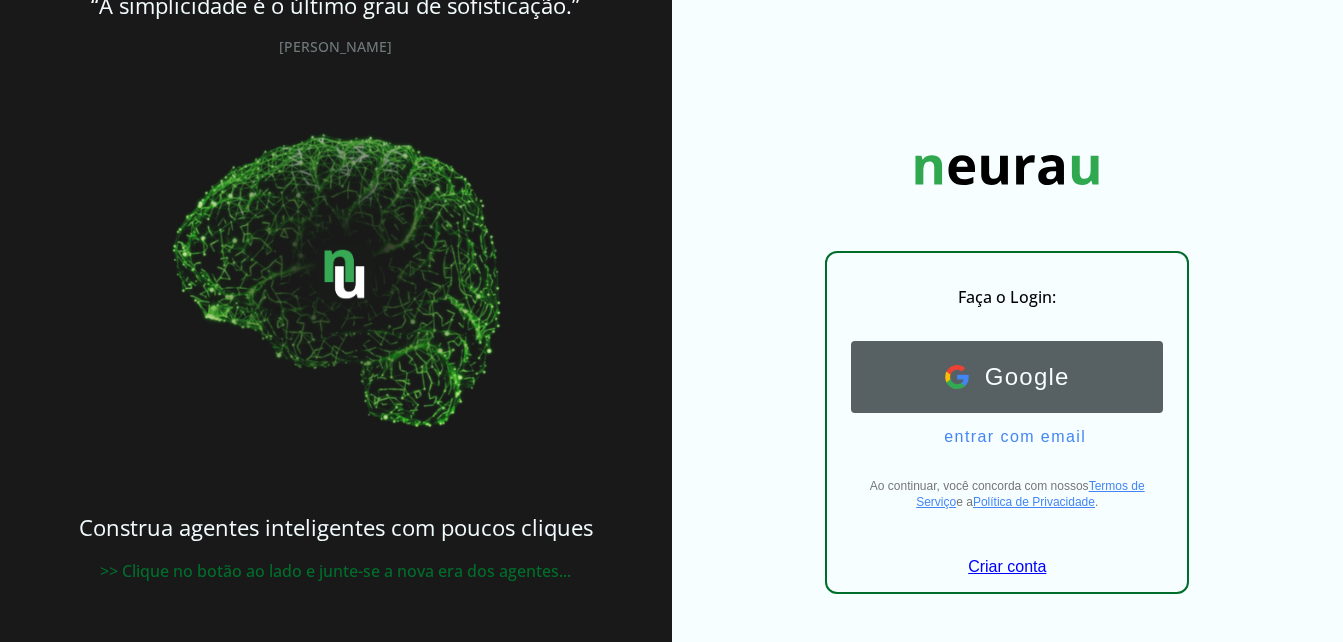 click on "Google" at bounding box center [1019, 377] 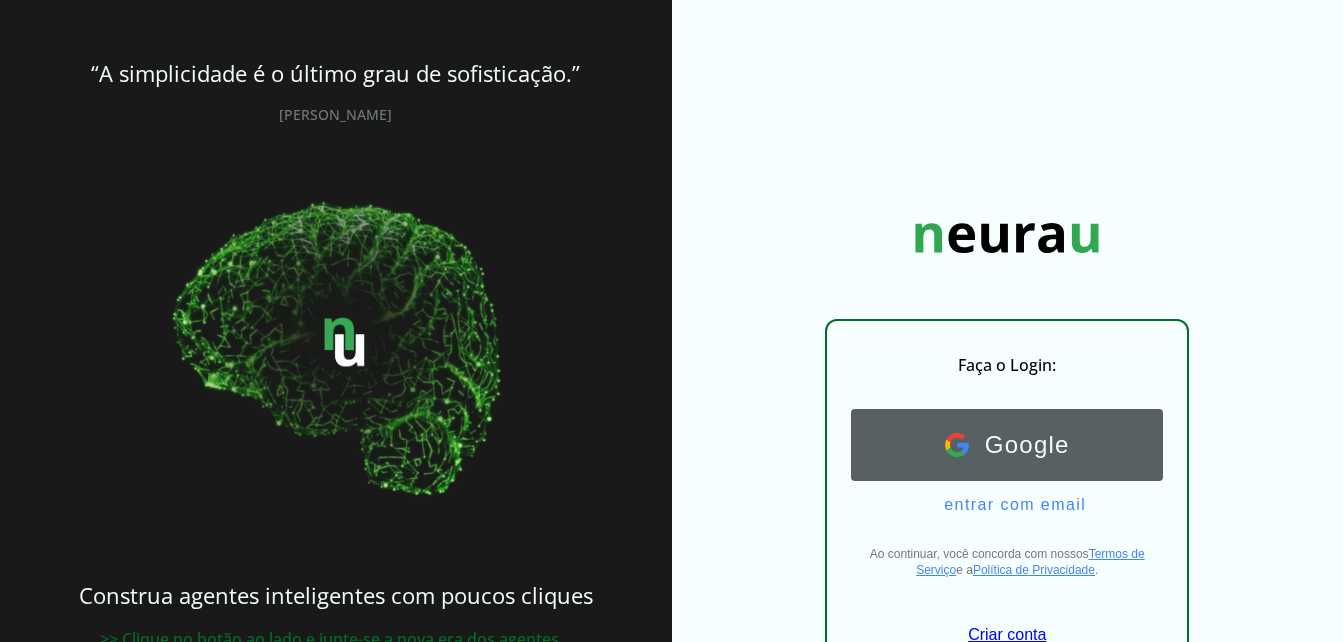 scroll, scrollTop: 0, scrollLeft: 0, axis: both 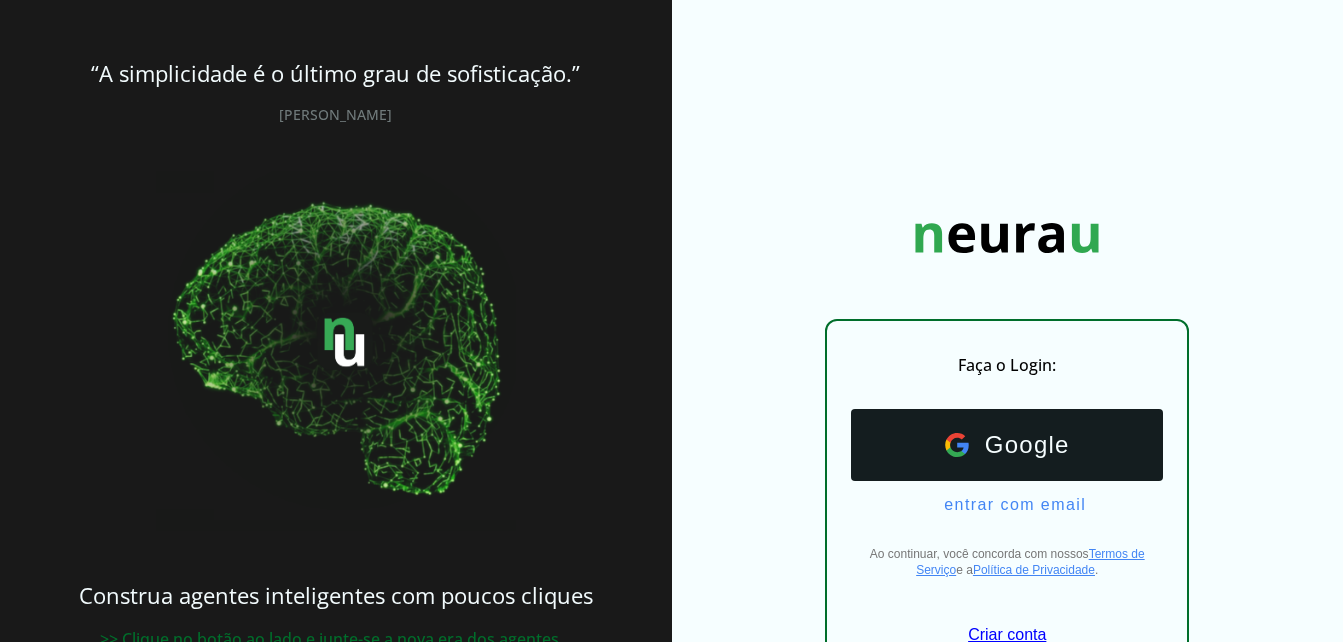 click on "Google Google entrar com email E-mail Ao continuar, você concorda com nossos  Termos de Serviço  e a  Política de Privacidade ." at bounding box center (1007, 493) 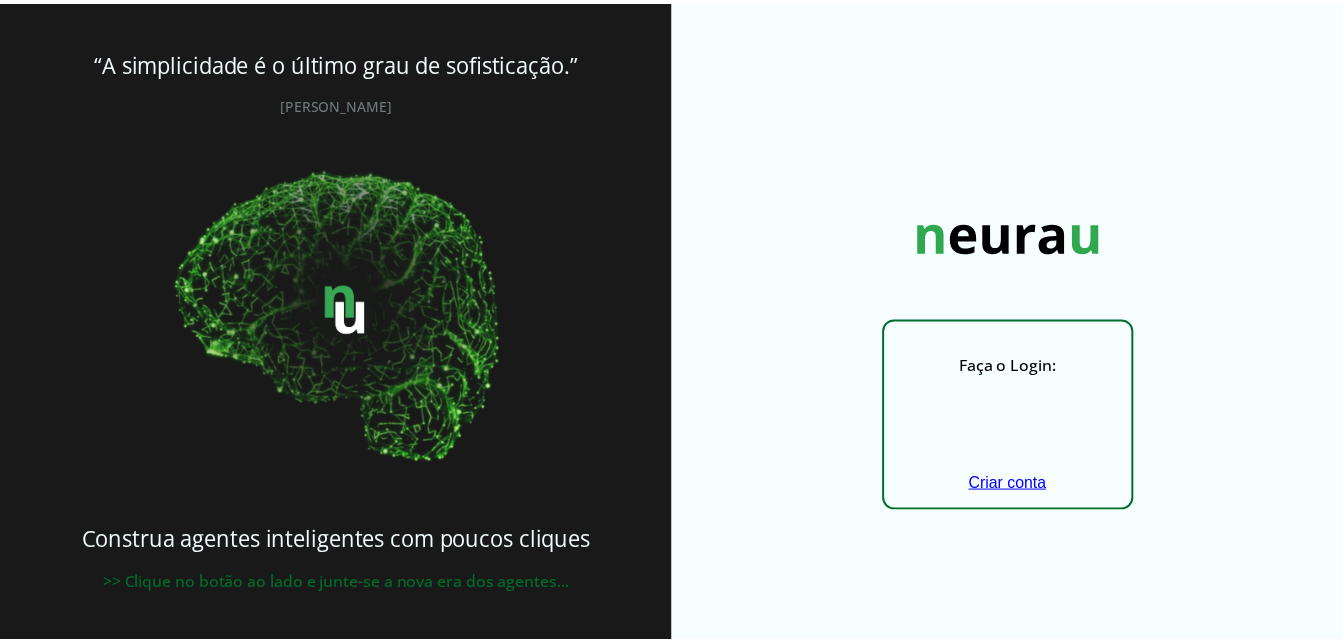scroll, scrollTop: 0, scrollLeft: 0, axis: both 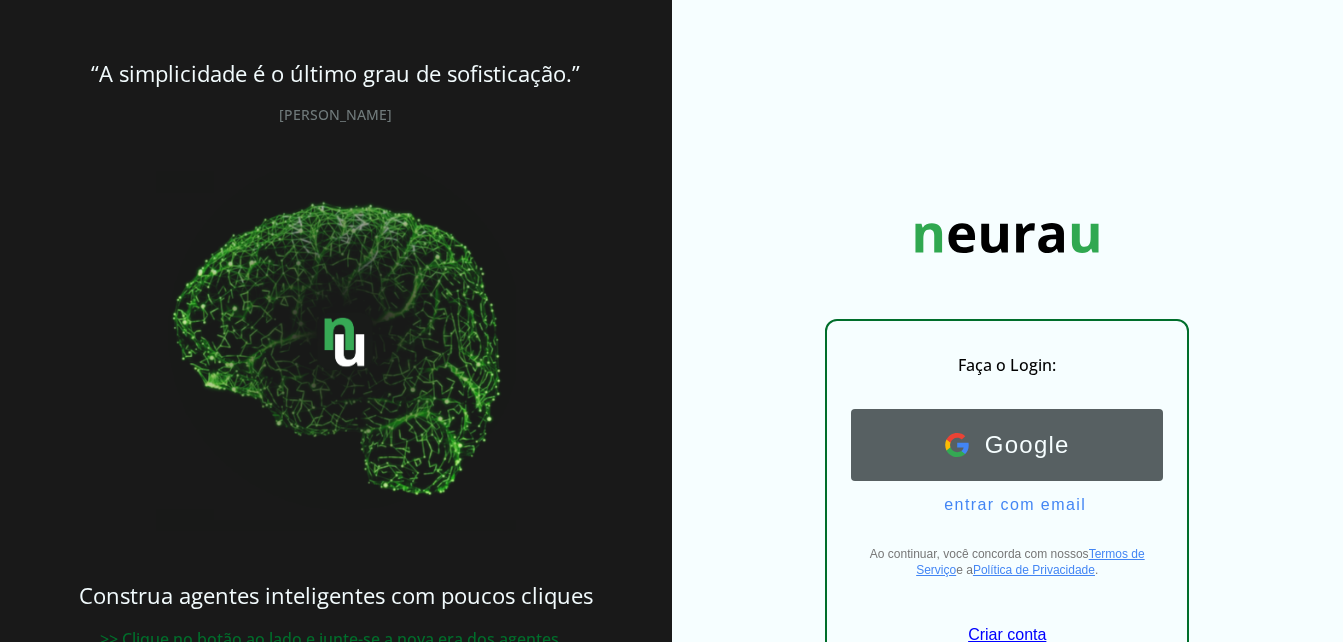 click on "Google" at bounding box center (1019, 445) 